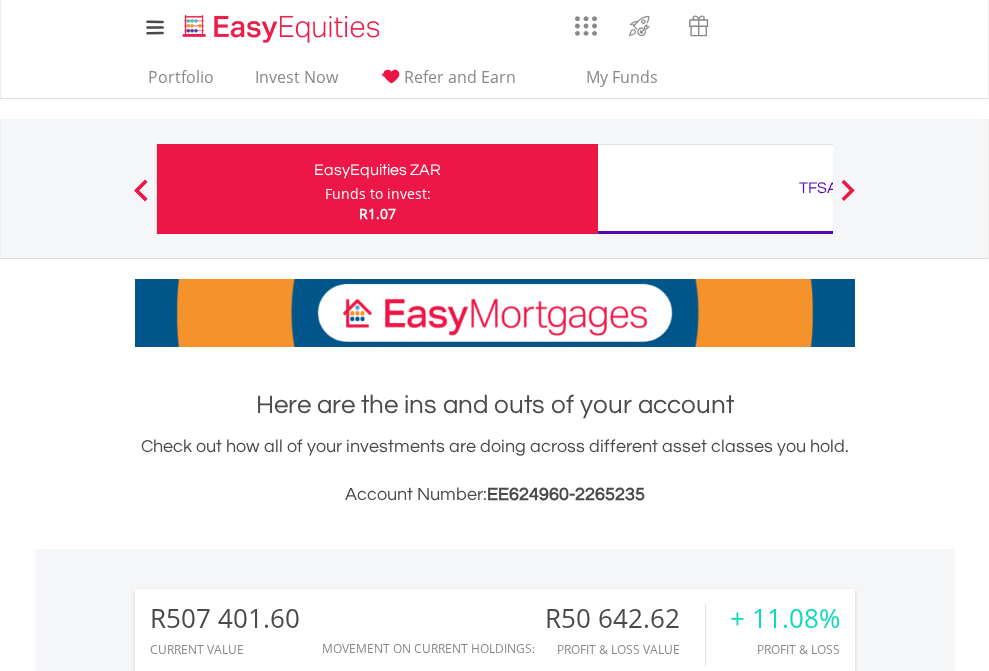 scroll, scrollTop: 0, scrollLeft: 0, axis: both 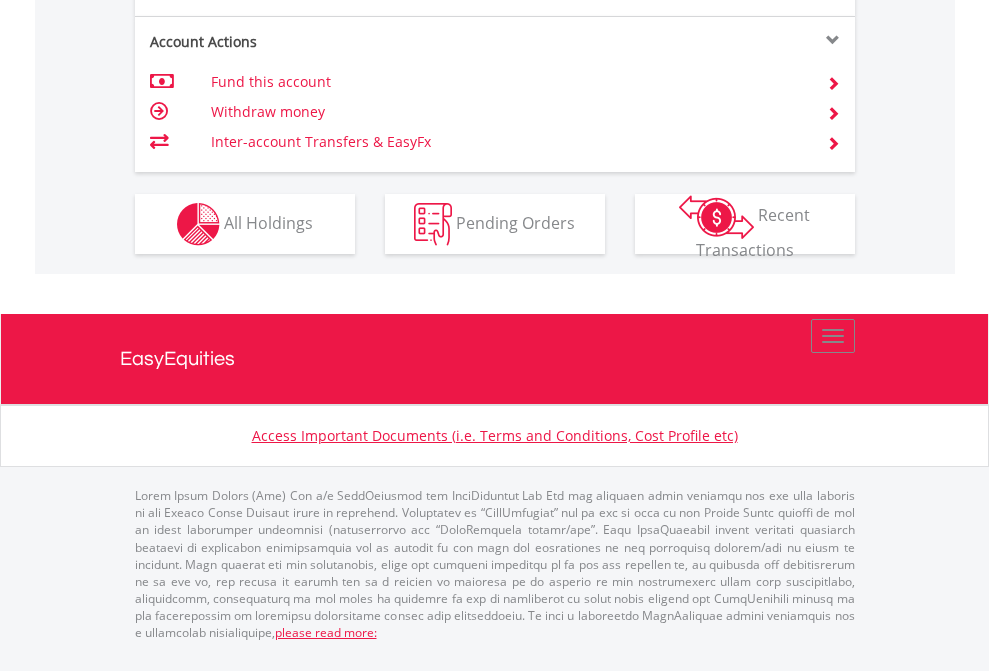 click on "Investment types" at bounding box center (706, -337) 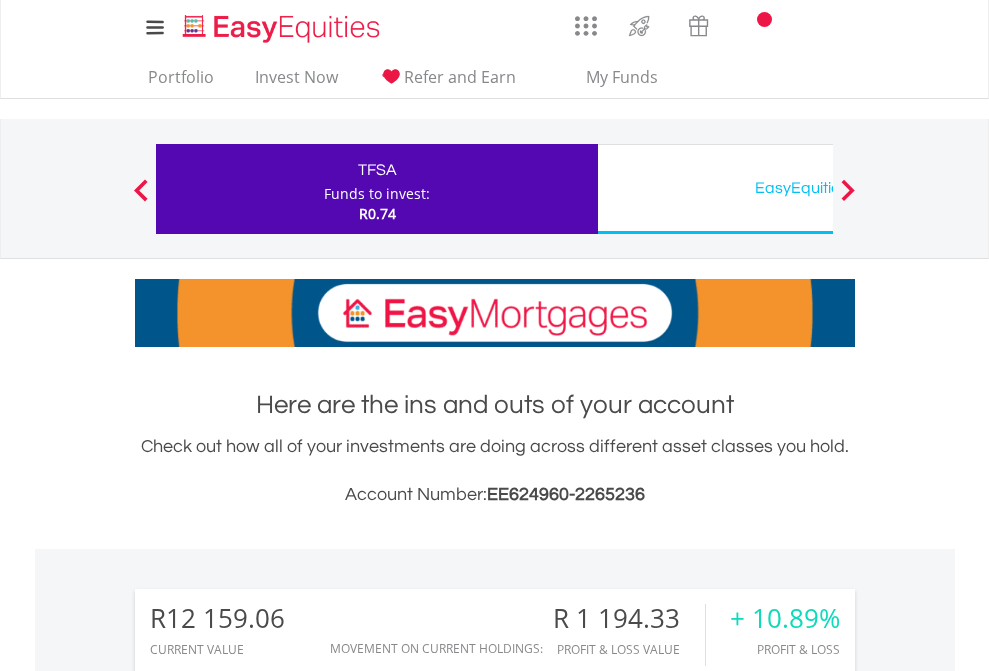 scroll, scrollTop: 0, scrollLeft: 0, axis: both 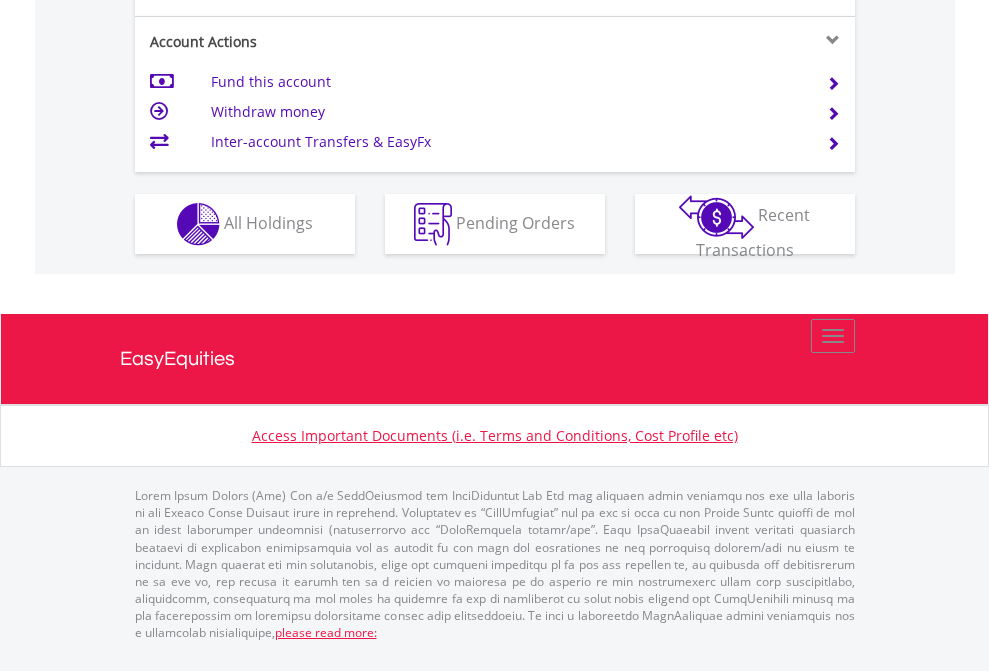 click on "Investment types" at bounding box center [706, -337] 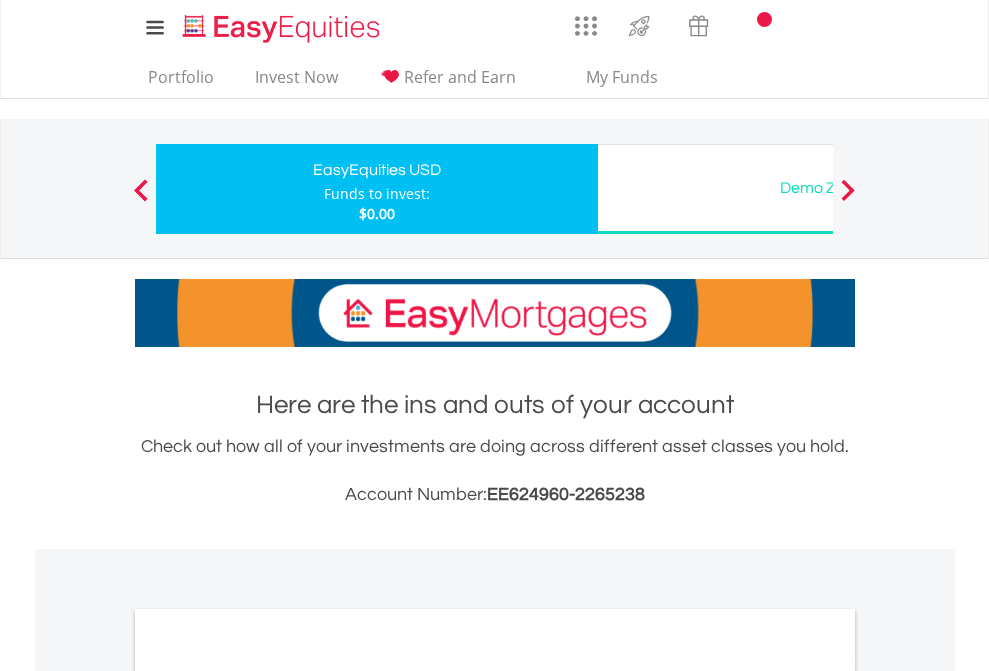 scroll, scrollTop: 0, scrollLeft: 0, axis: both 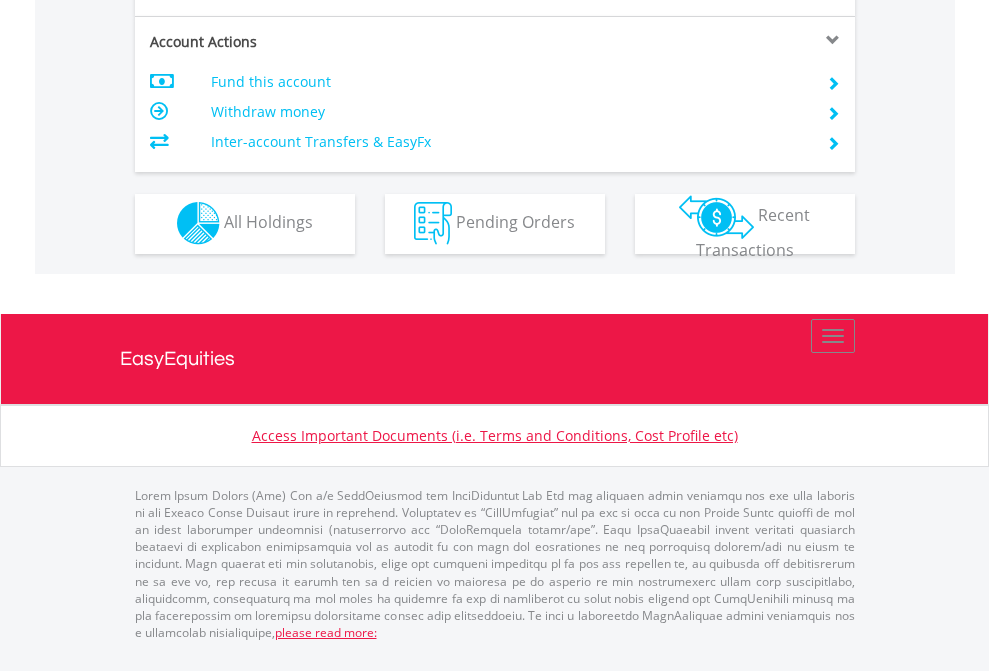 click on "Investment types" at bounding box center (706, -353) 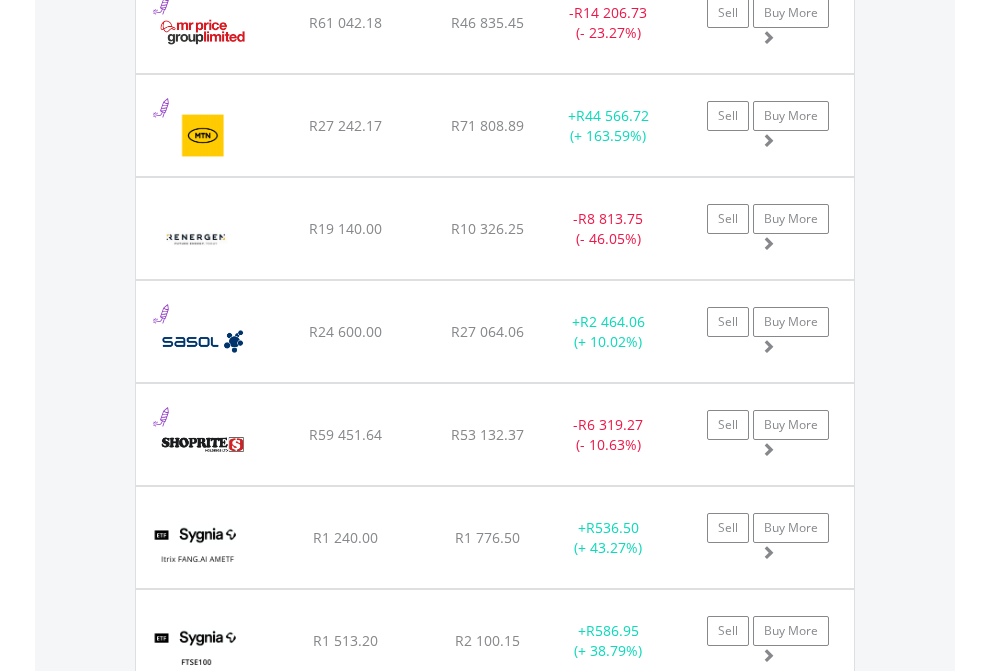 scroll, scrollTop: 2385, scrollLeft: 0, axis: vertical 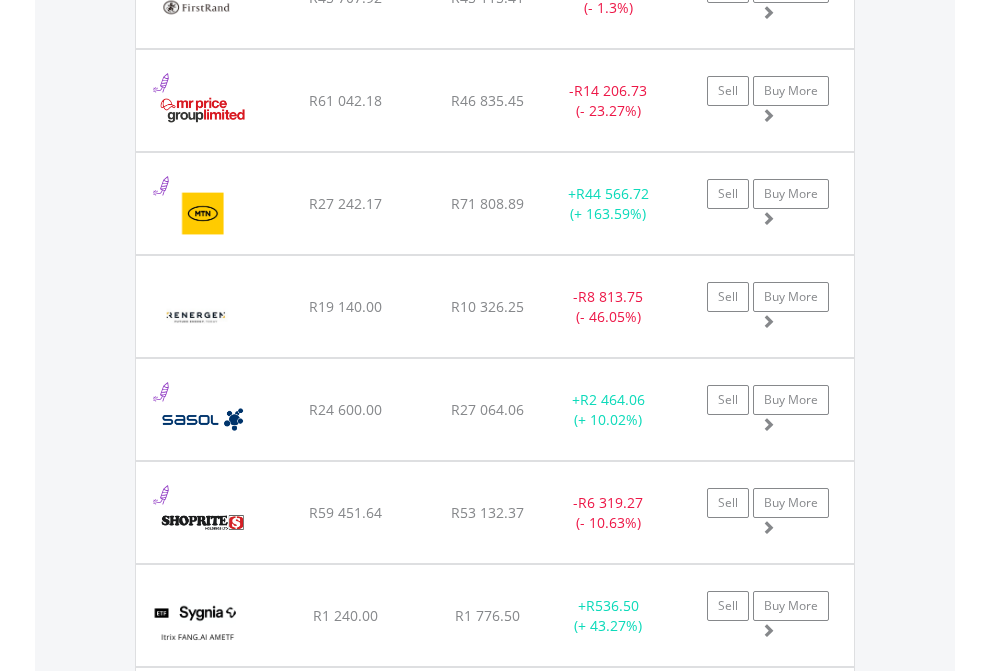 click on "TFSA" at bounding box center (818, -2197) 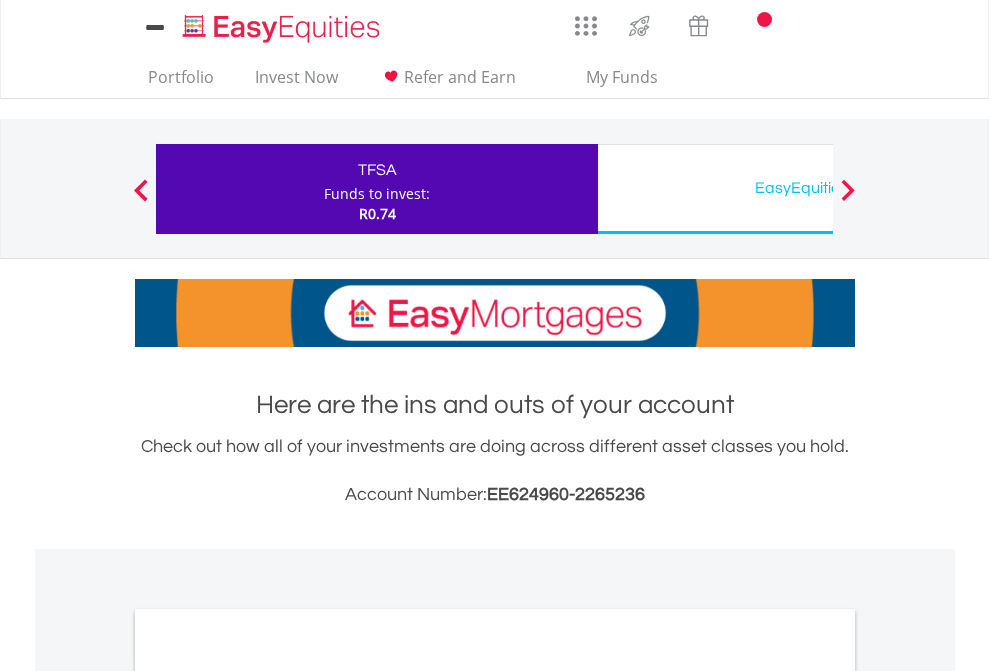 scroll, scrollTop: 1202, scrollLeft: 0, axis: vertical 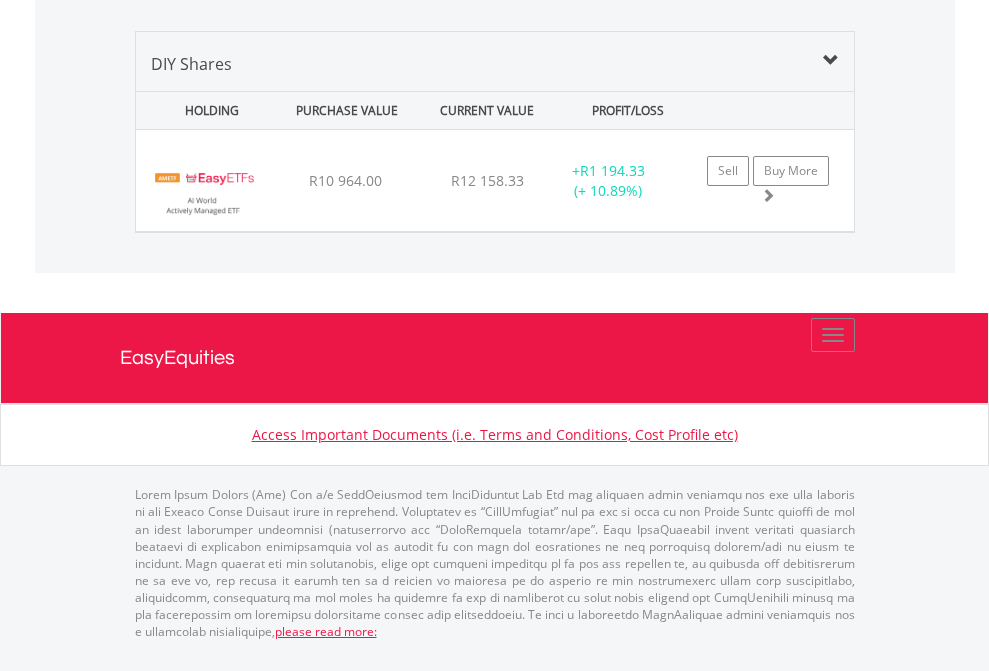 click on "EasyEquities USD" at bounding box center (818, -1339) 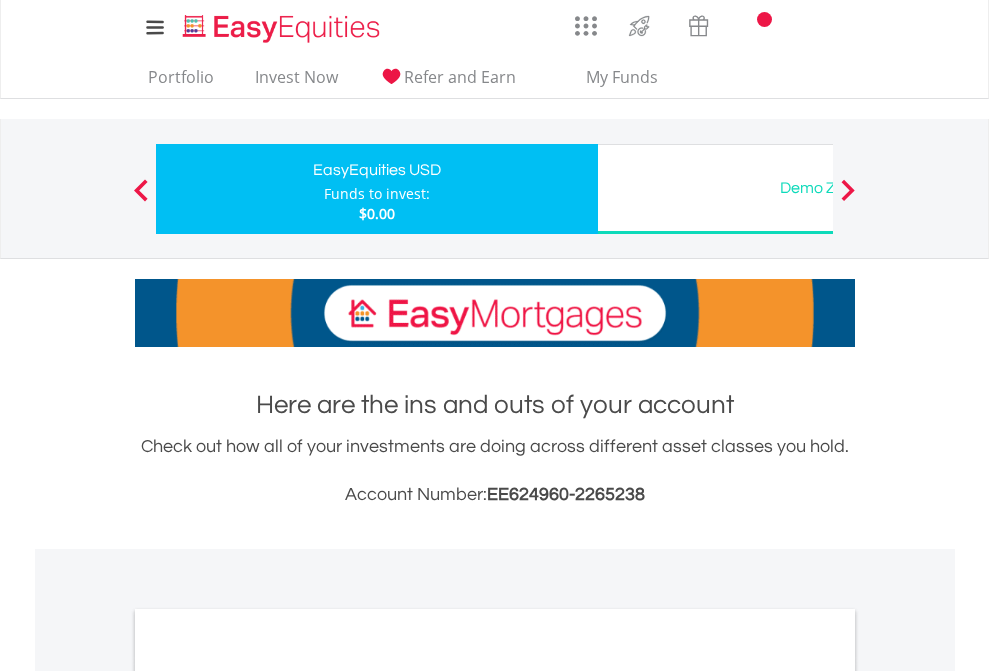 scroll, scrollTop: 1202, scrollLeft: 0, axis: vertical 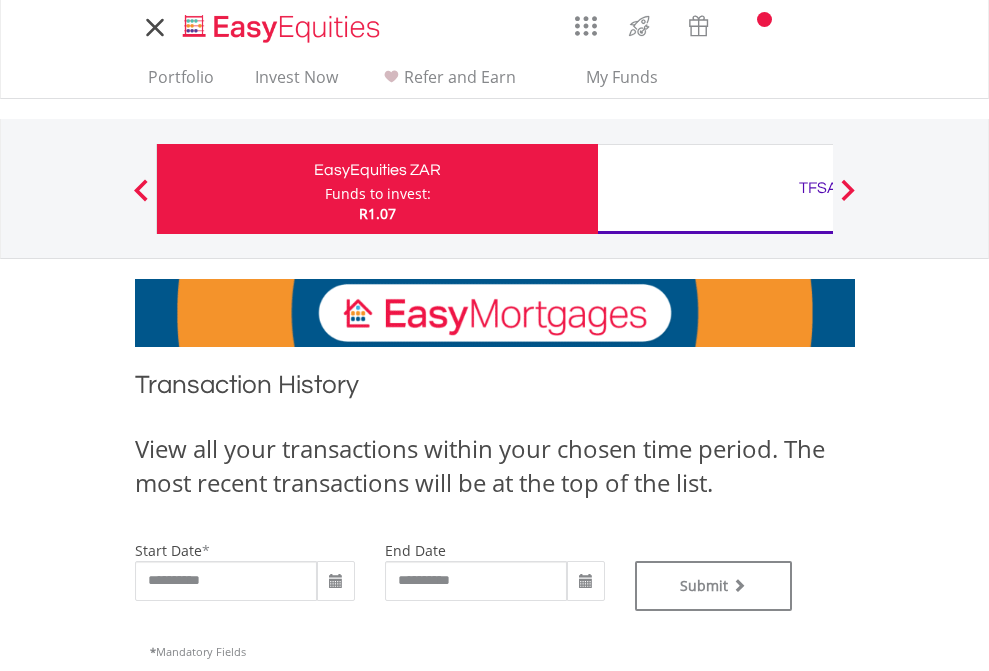 type on "**********" 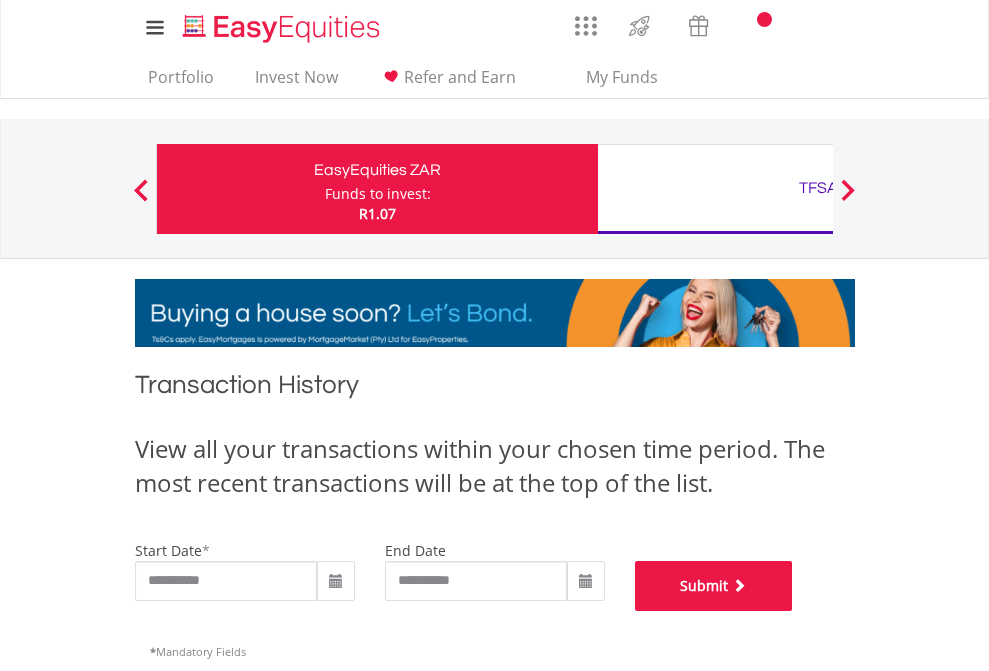 click on "Submit" at bounding box center (714, 586) 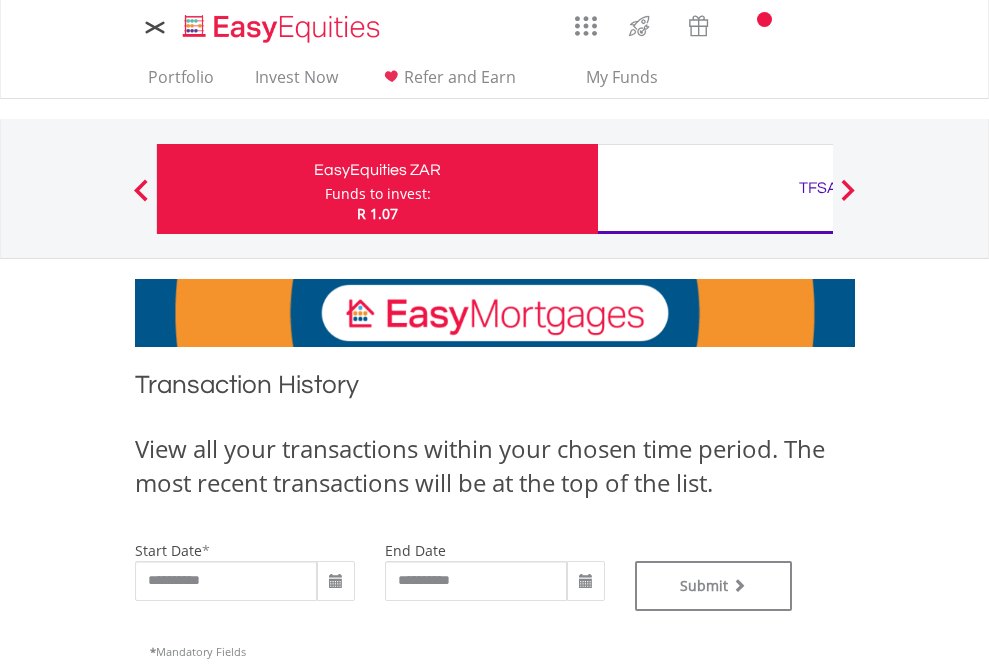 scroll, scrollTop: 0, scrollLeft: 0, axis: both 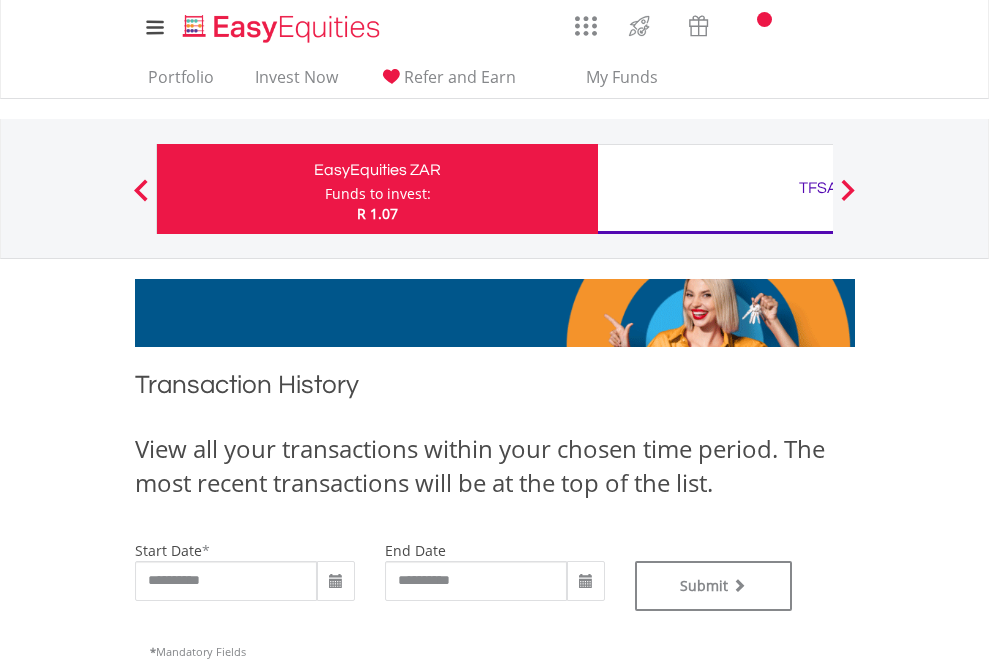 click on "TFSA" at bounding box center (818, 188) 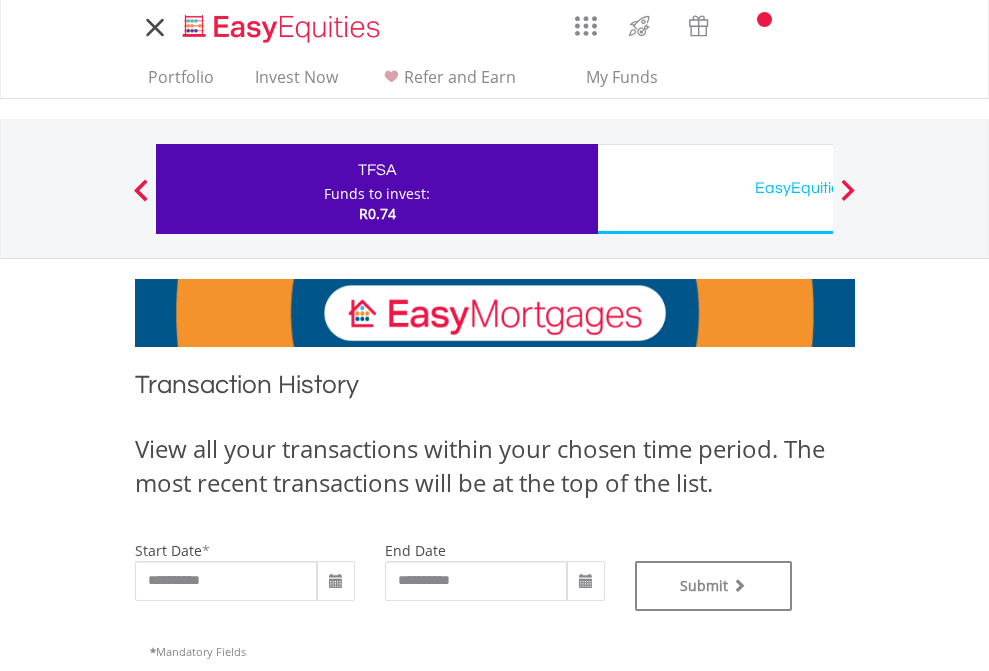 scroll, scrollTop: 0, scrollLeft: 0, axis: both 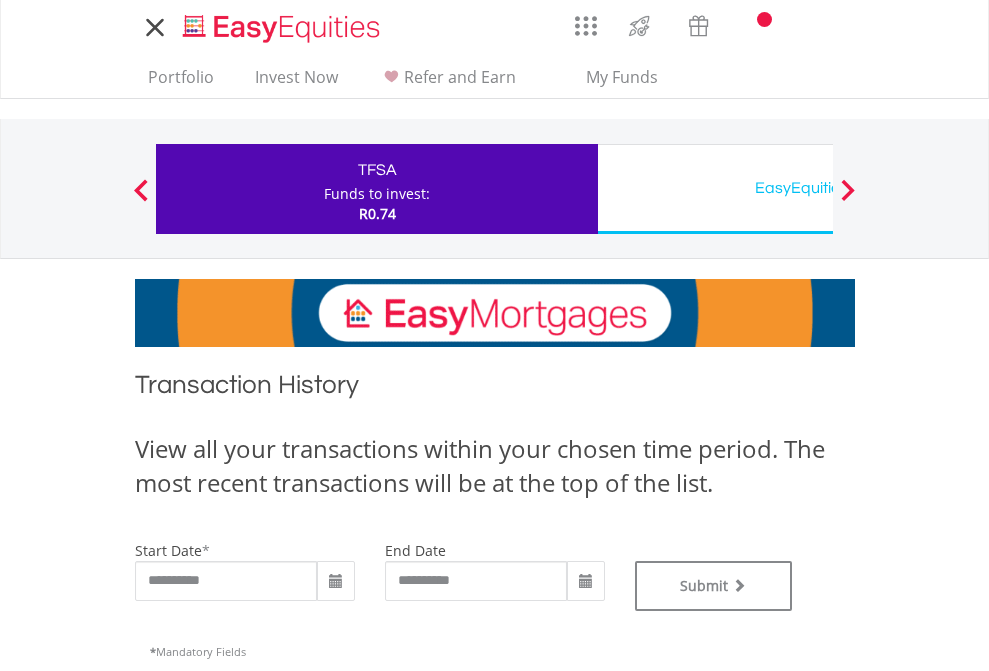 type on "**********" 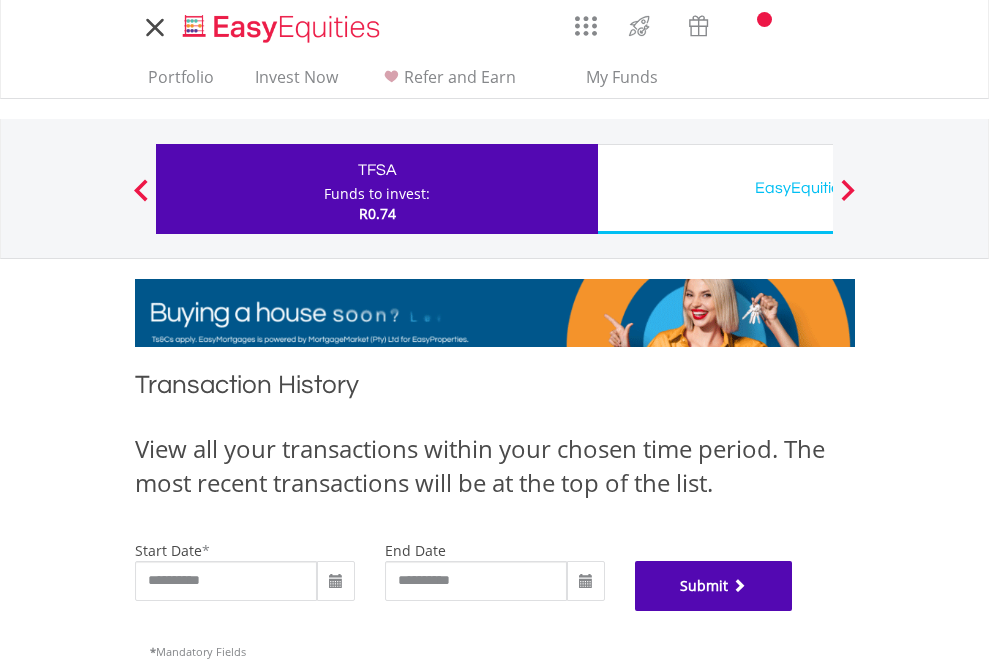 click on "Submit" at bounding box center (714, 586) 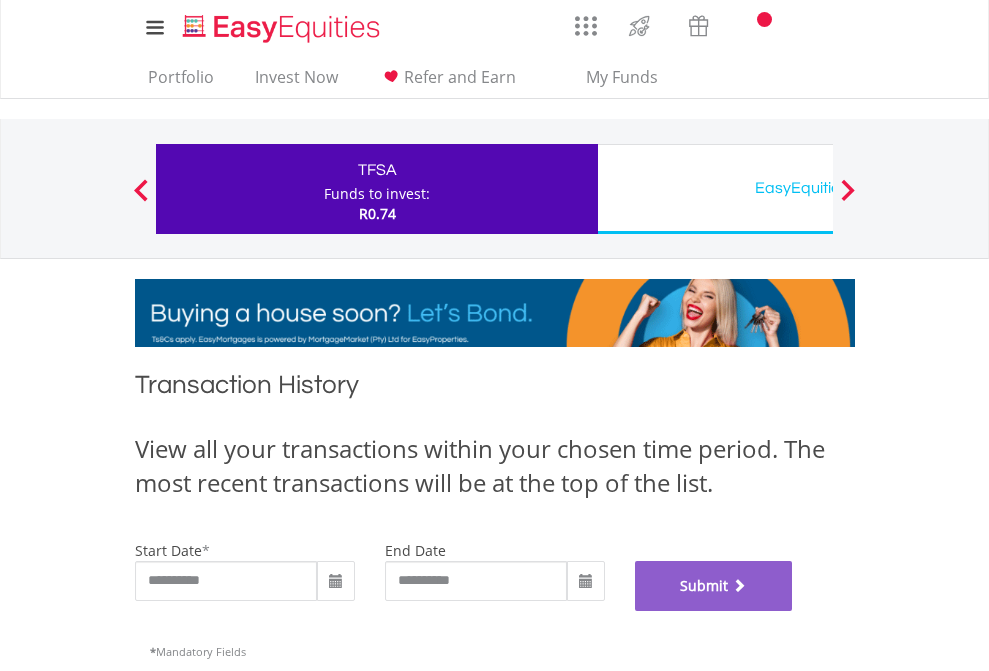 scroll, scrollTop: 811, scrollLeft: 0, axis: vertical 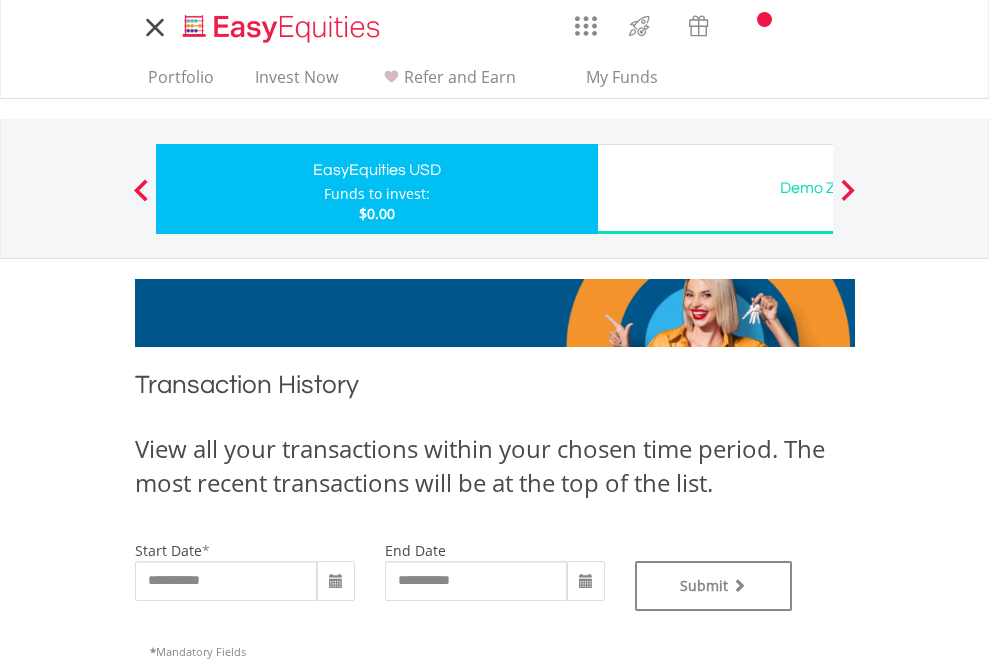 type on "**********" 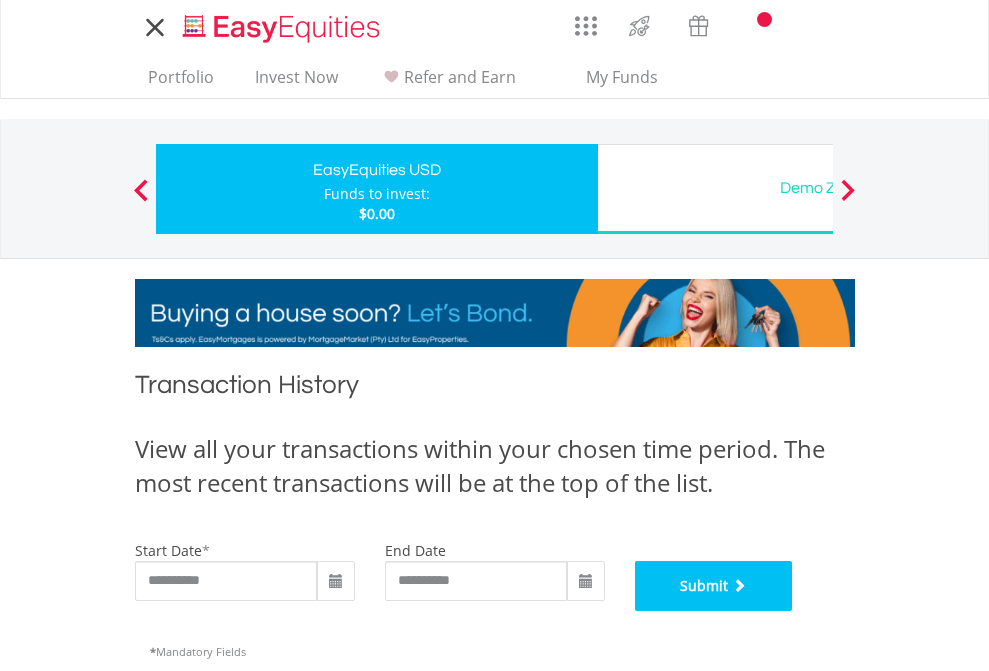 click on "Submit" at bounding box center (714, 586) 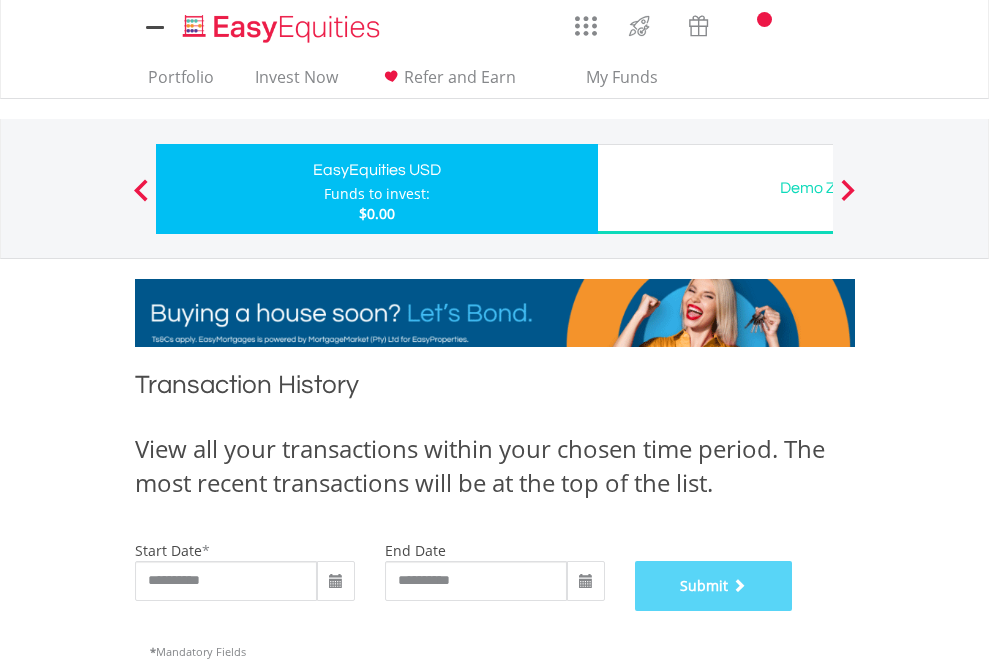 scroll, scrollTop: 811, scrollLeft: 0, axis: vertical 